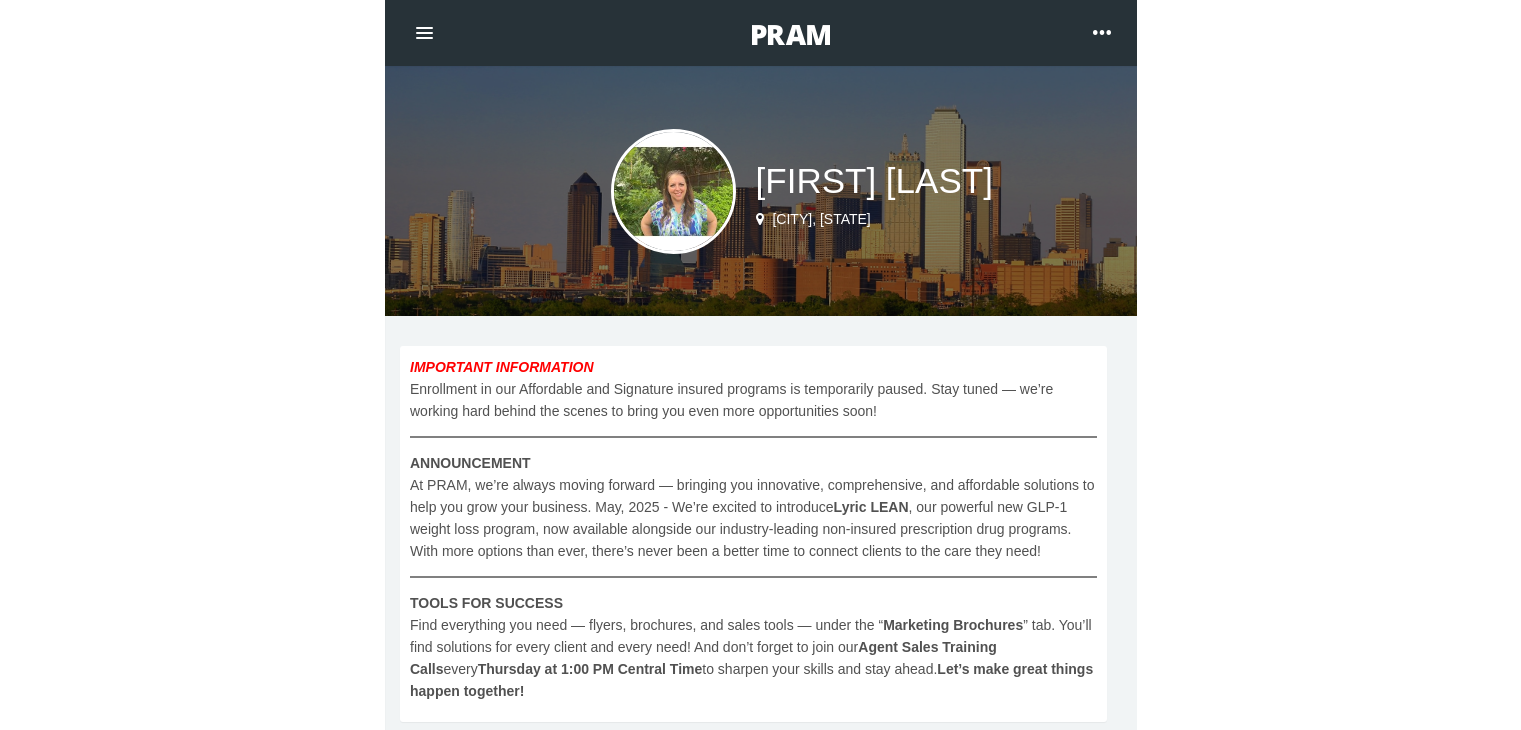 scroll, scrollTop: 0, scrollLeft: 0, axis: both 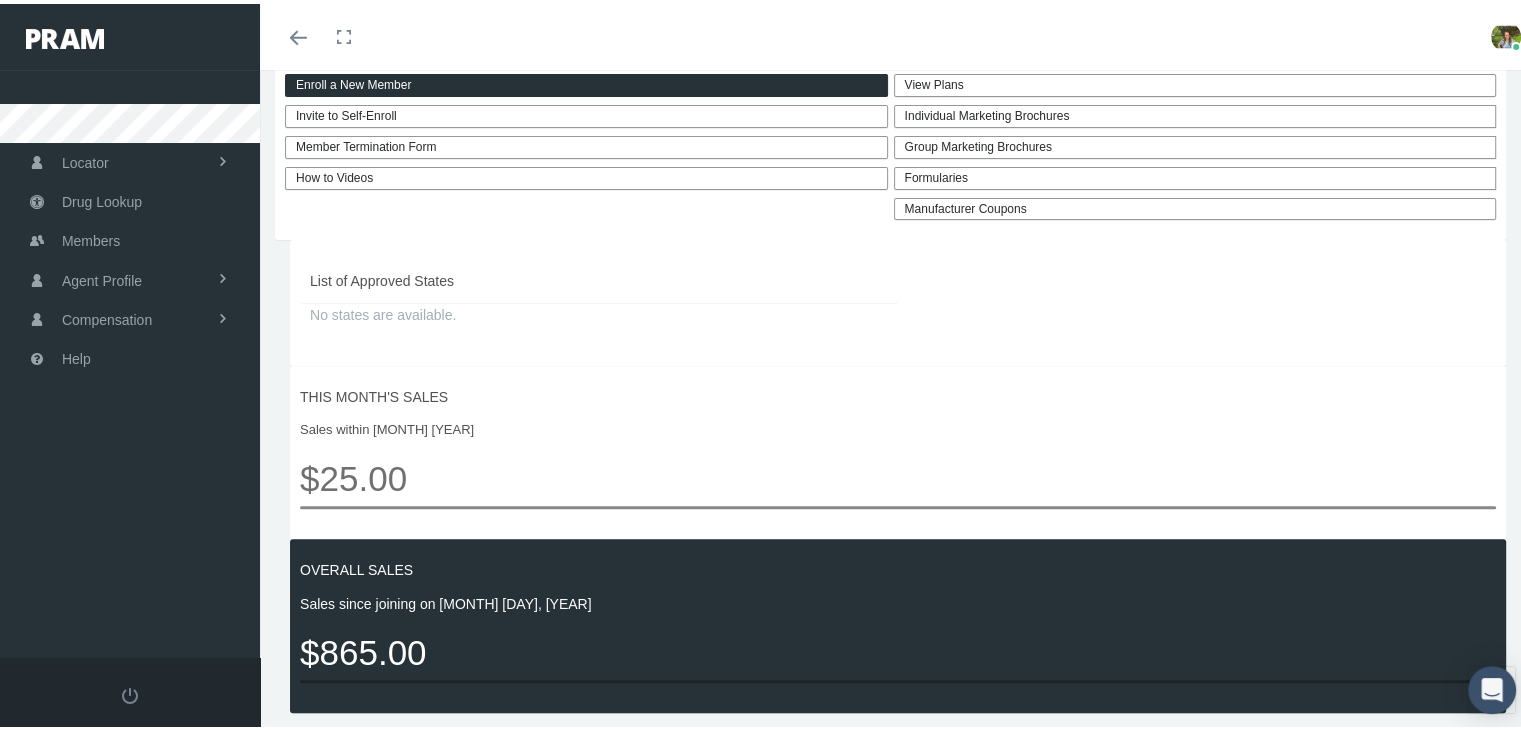 click on "View Plans" at bounding box center (1195, 81) 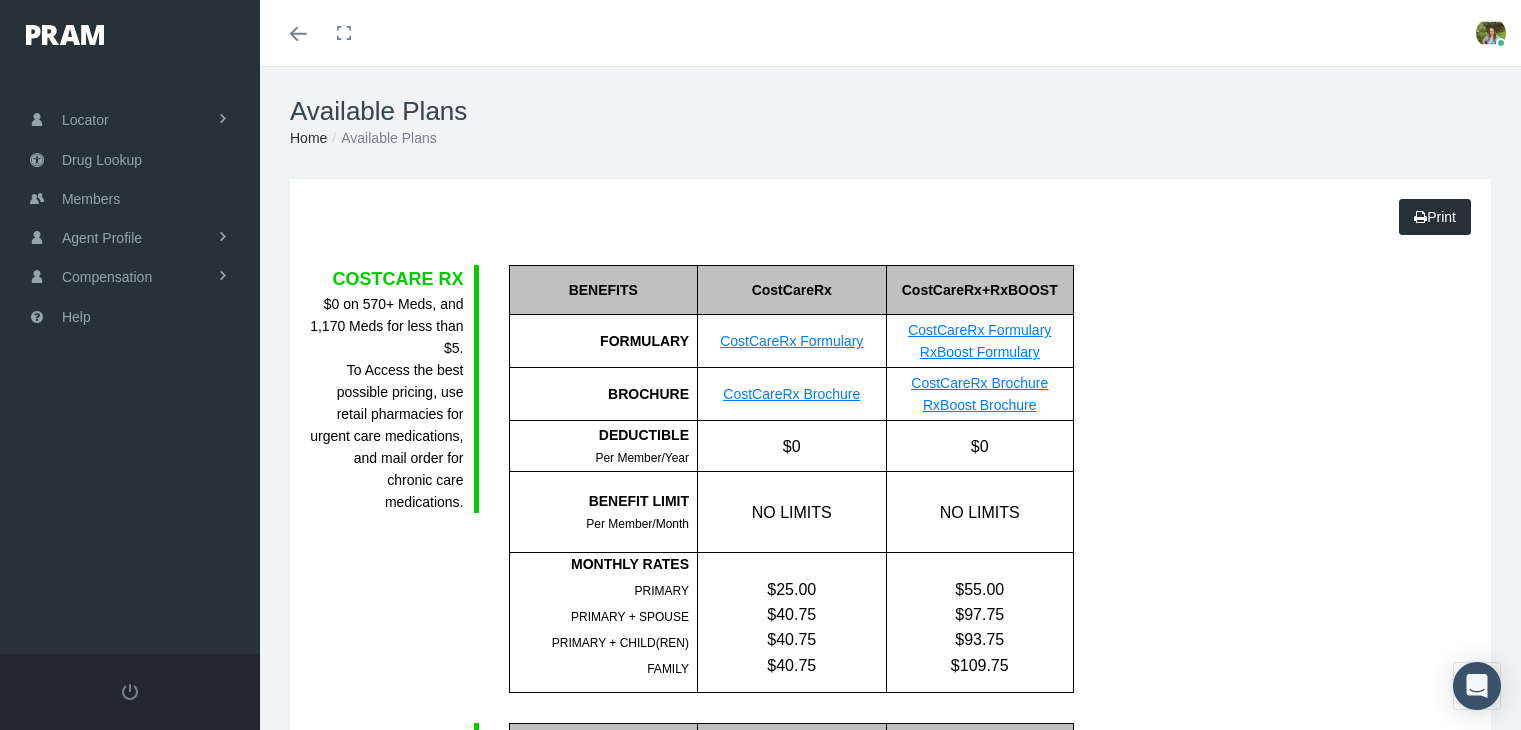 scroll, scrollTop: 0, scrollLeft: 0, axis: both 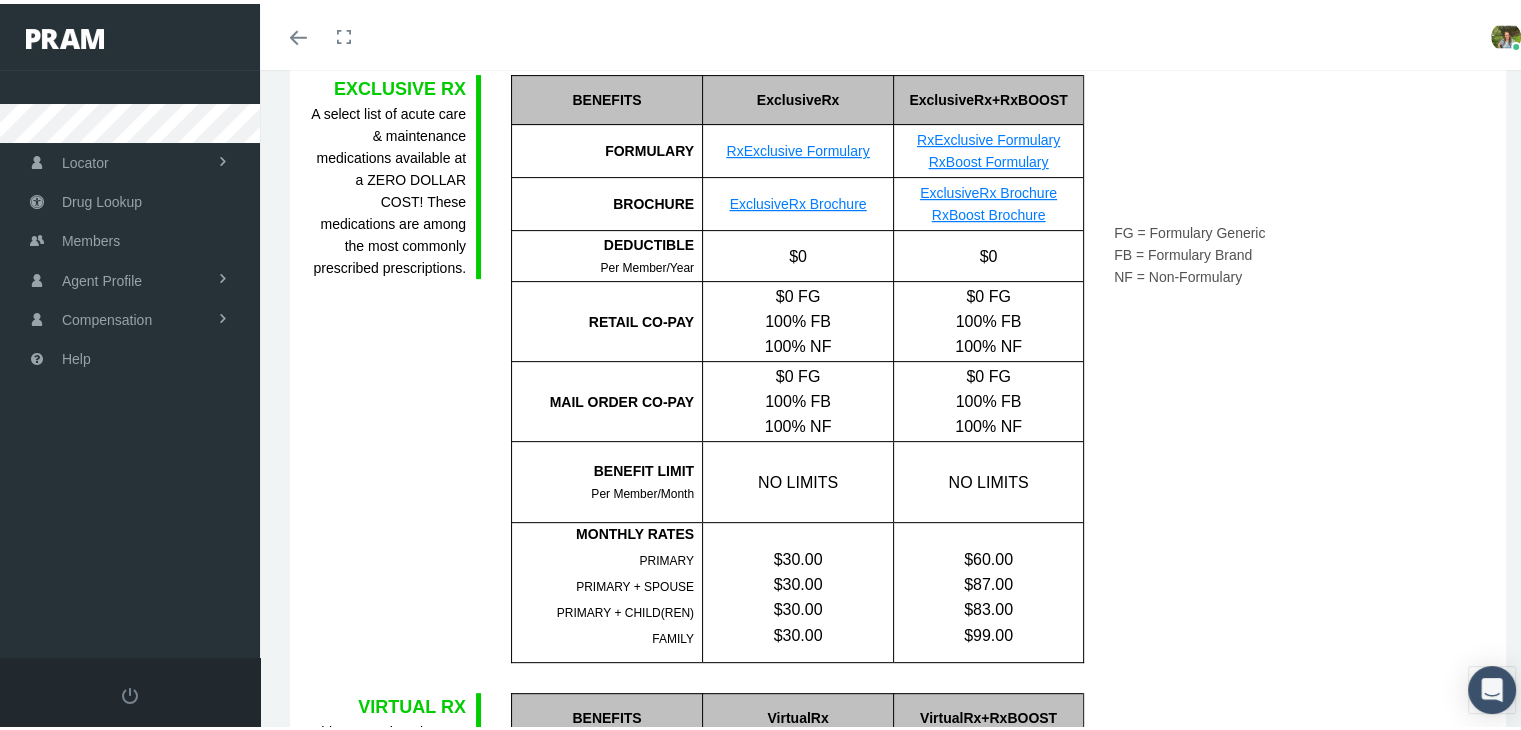 click on "RxExclusive Formulary" at bounding box center [797, 147] 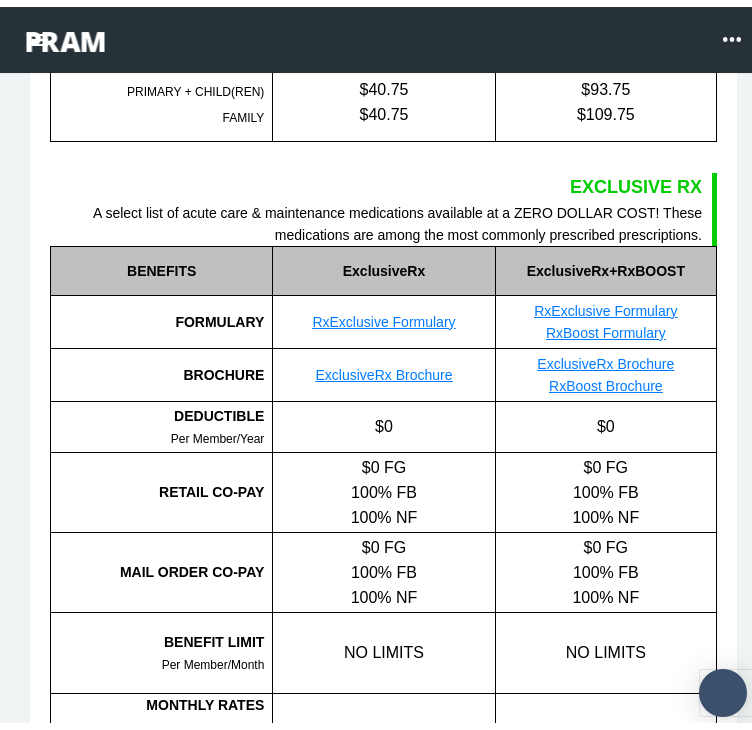 click on "RxBoost Formulary" at bounding box center (606, 326) 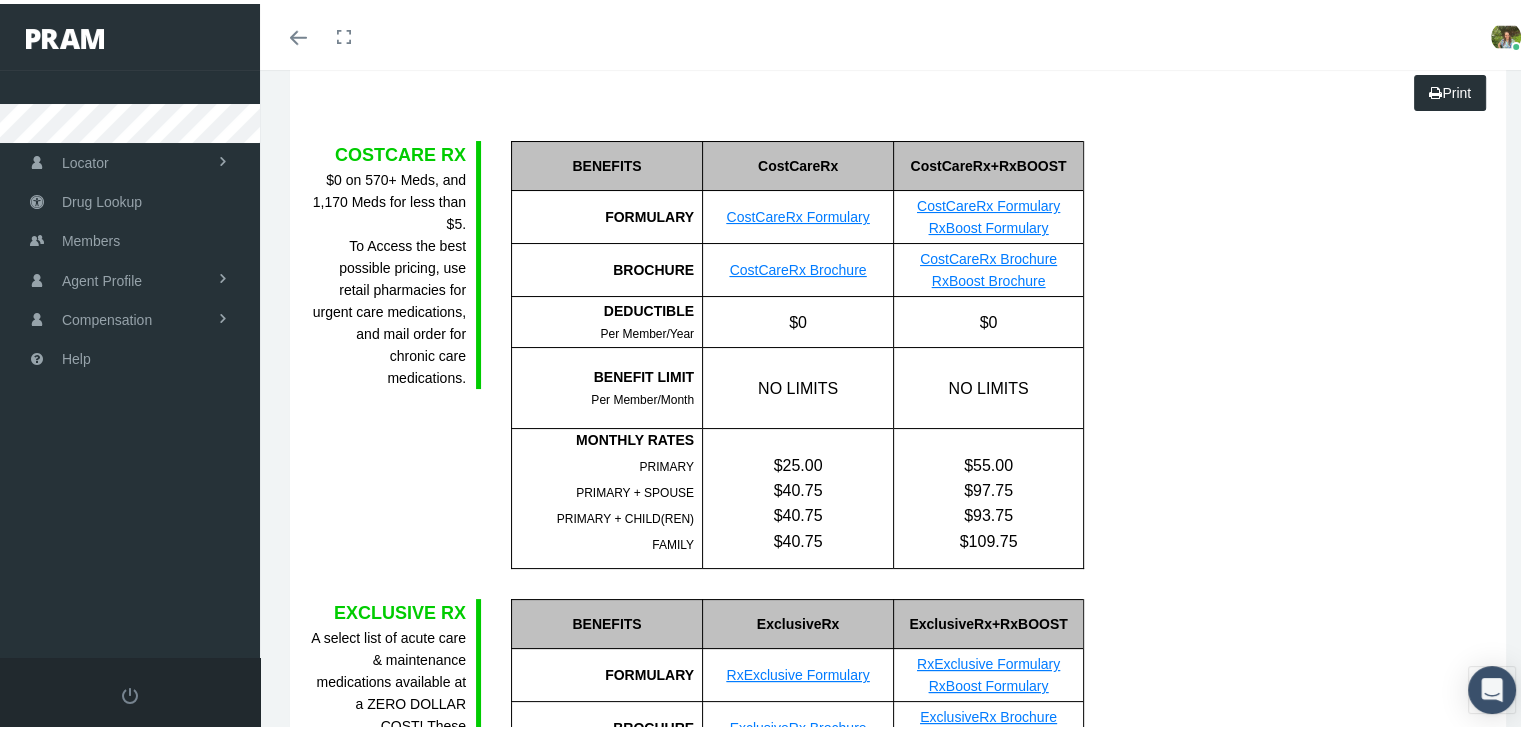 scroll, scrollTop: 0, scrollLeft: 0, axis: both 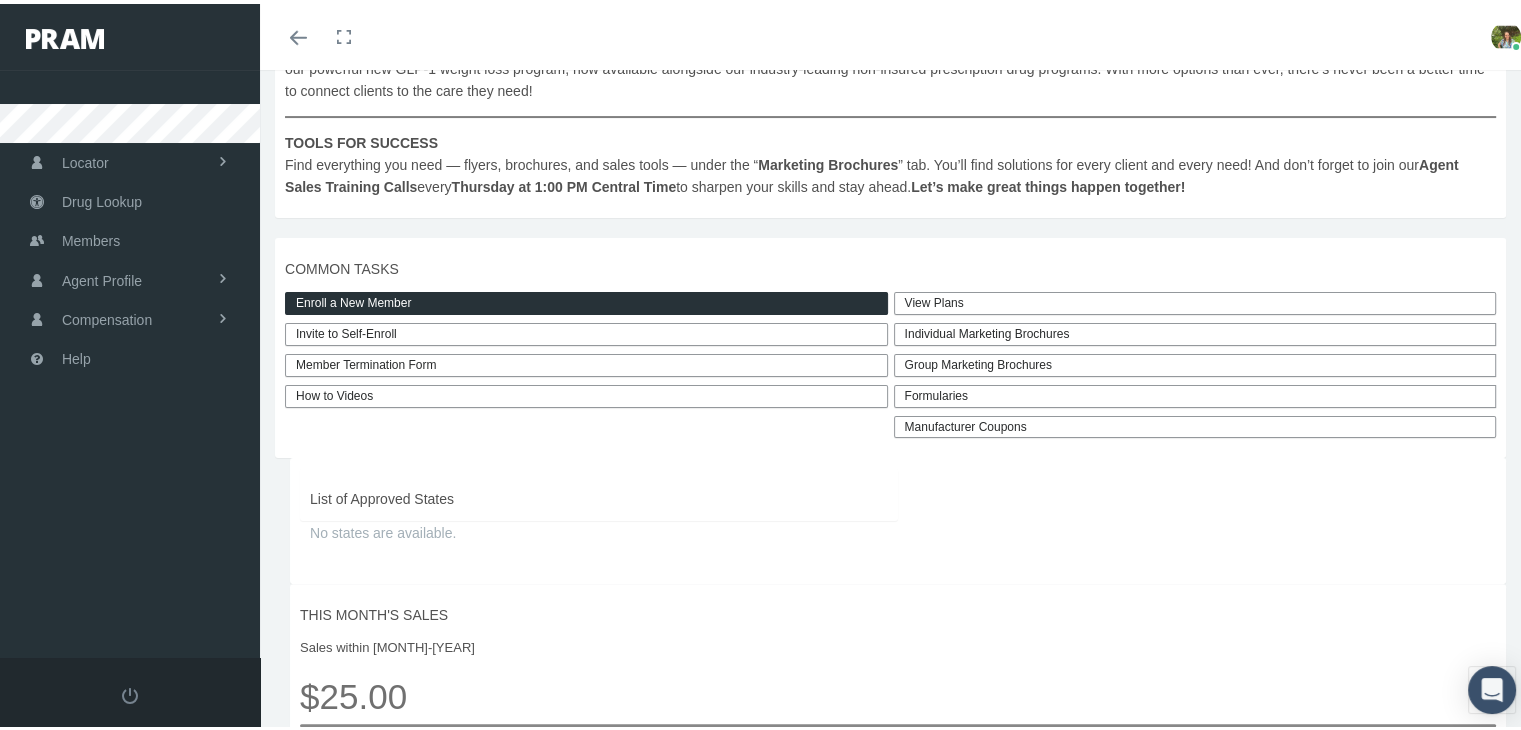 click on "View Plans" at bounding box center [1195, 299] 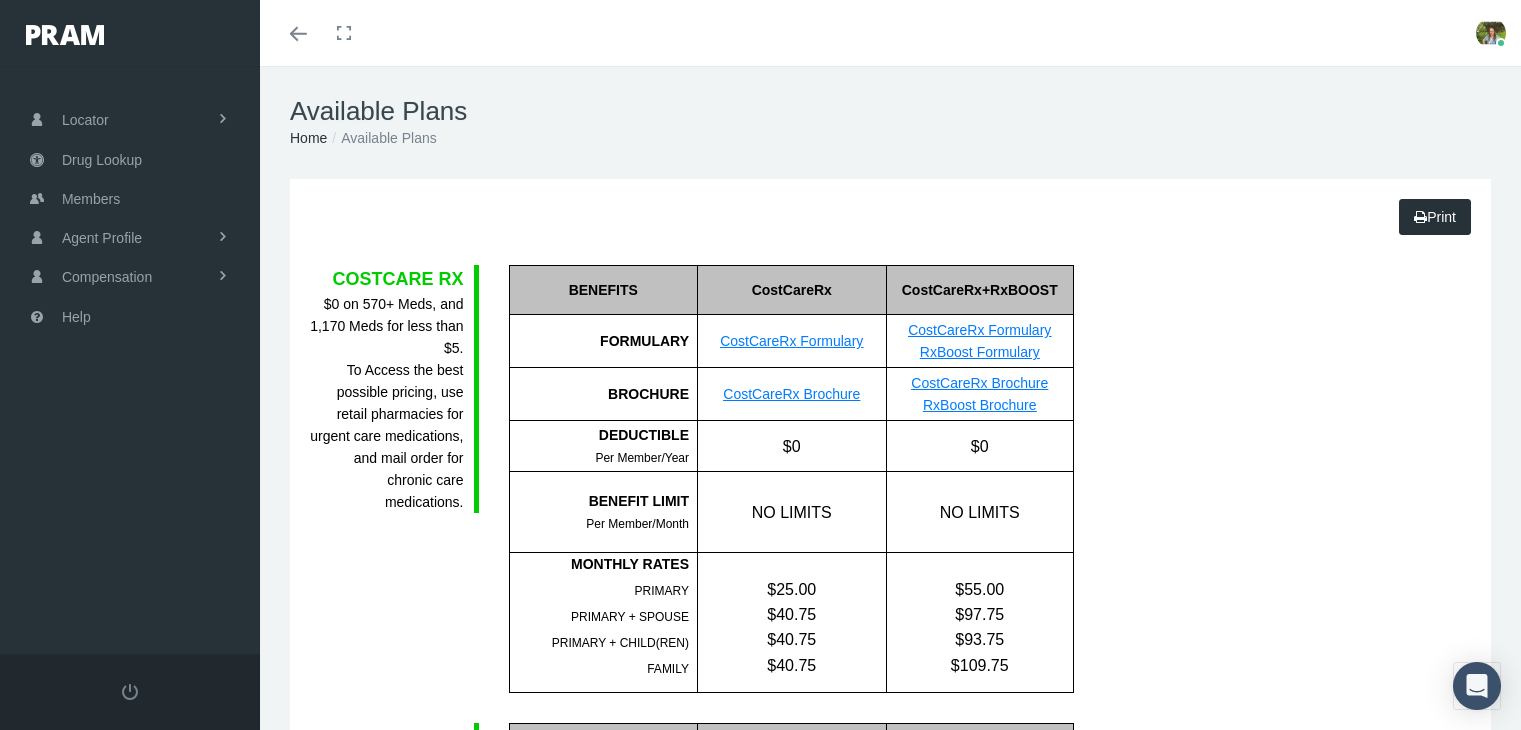 scroll, scrollTop: 0, scrollLeft: 0, axis: both 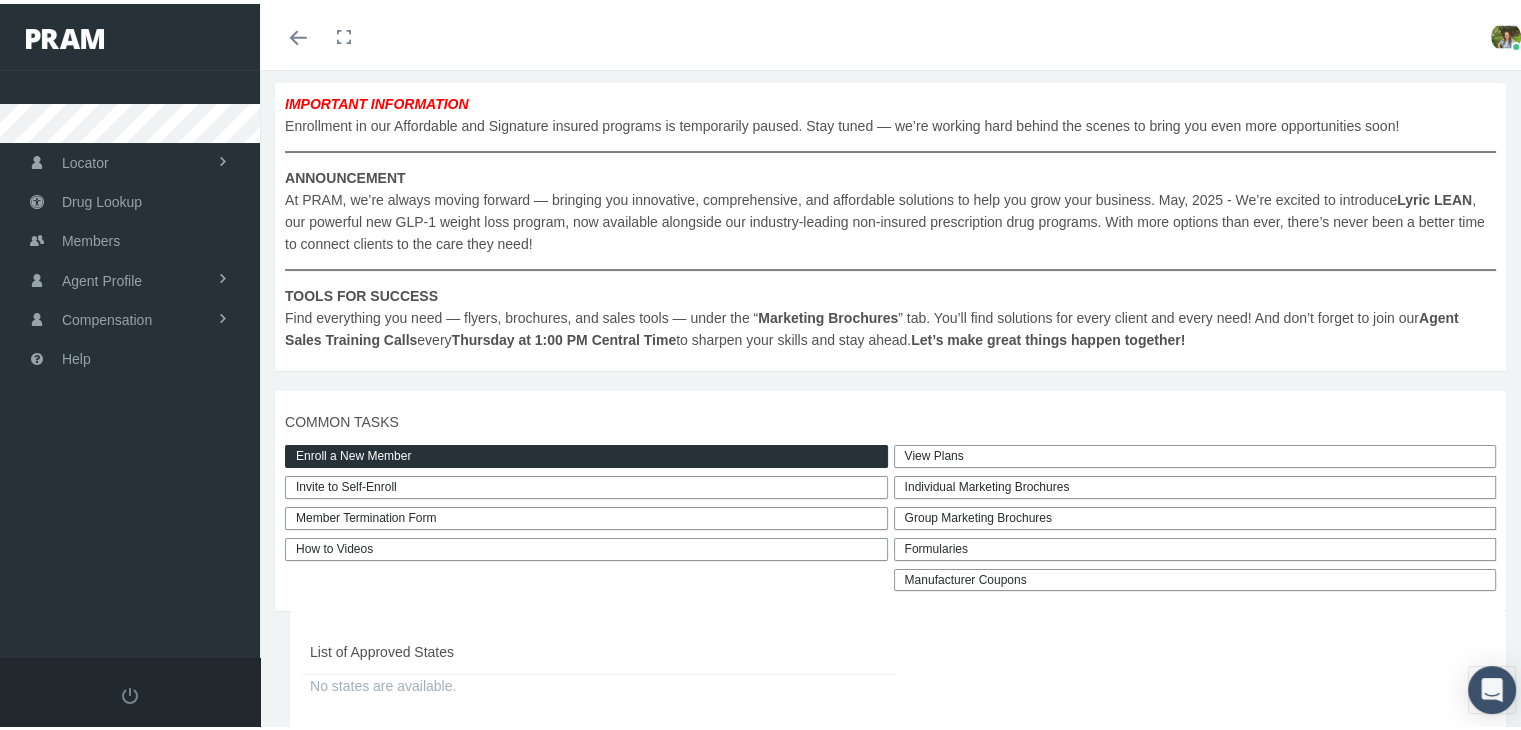 click on "Enroll a New Member" at bounding box center [586, 452] 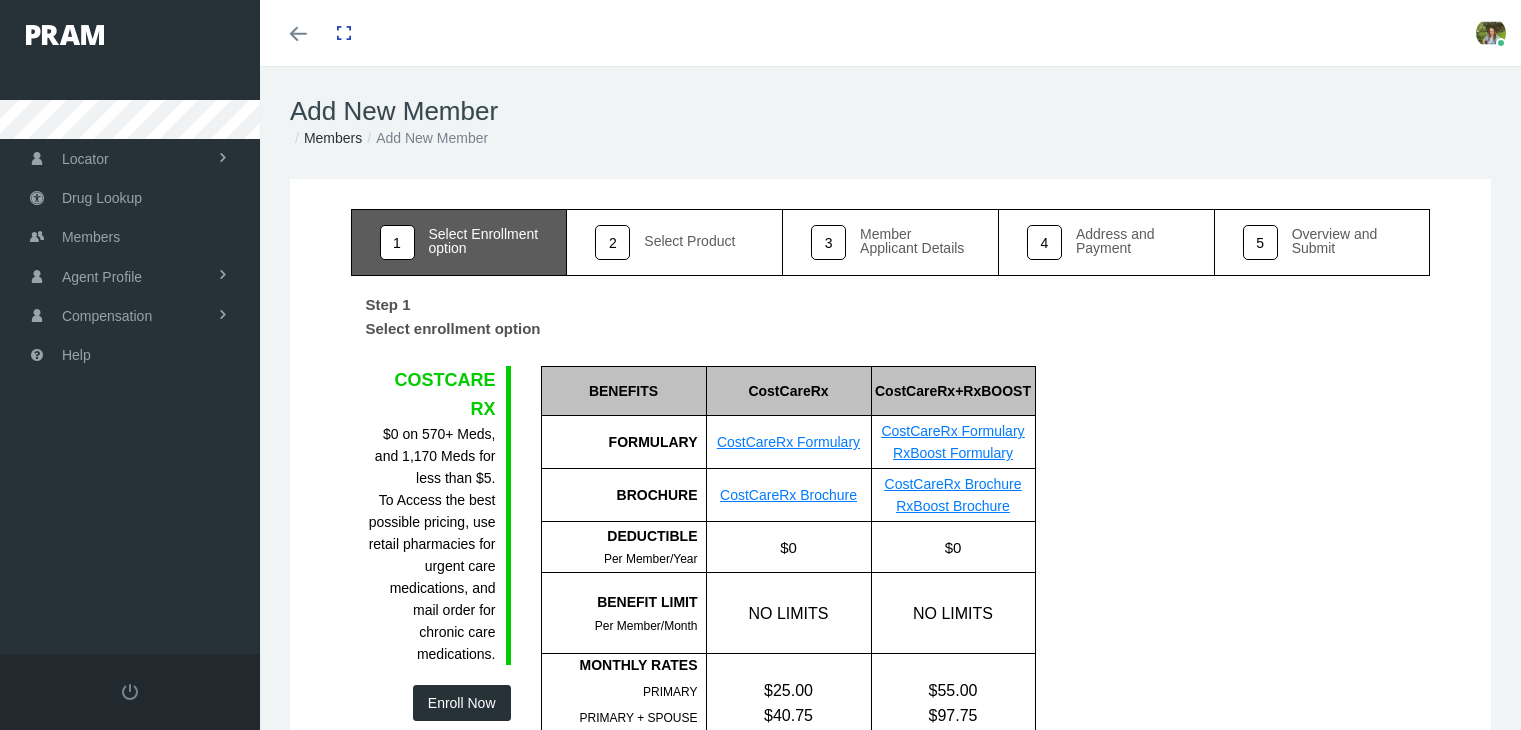 scroll, scrollTop: 0, scrollLeft: 0, axis: both 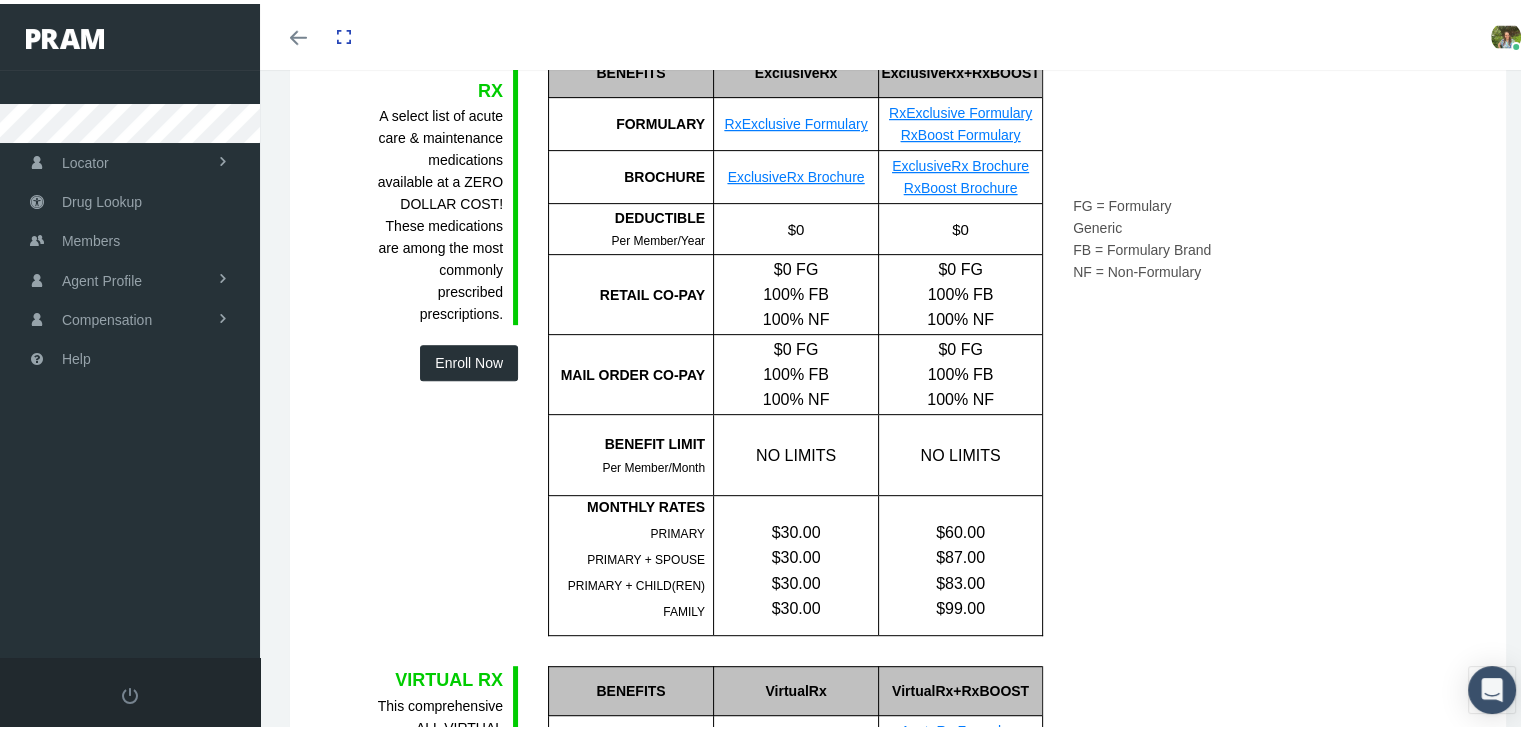 click on "Enroll Now" at bounding box center [469, 359] 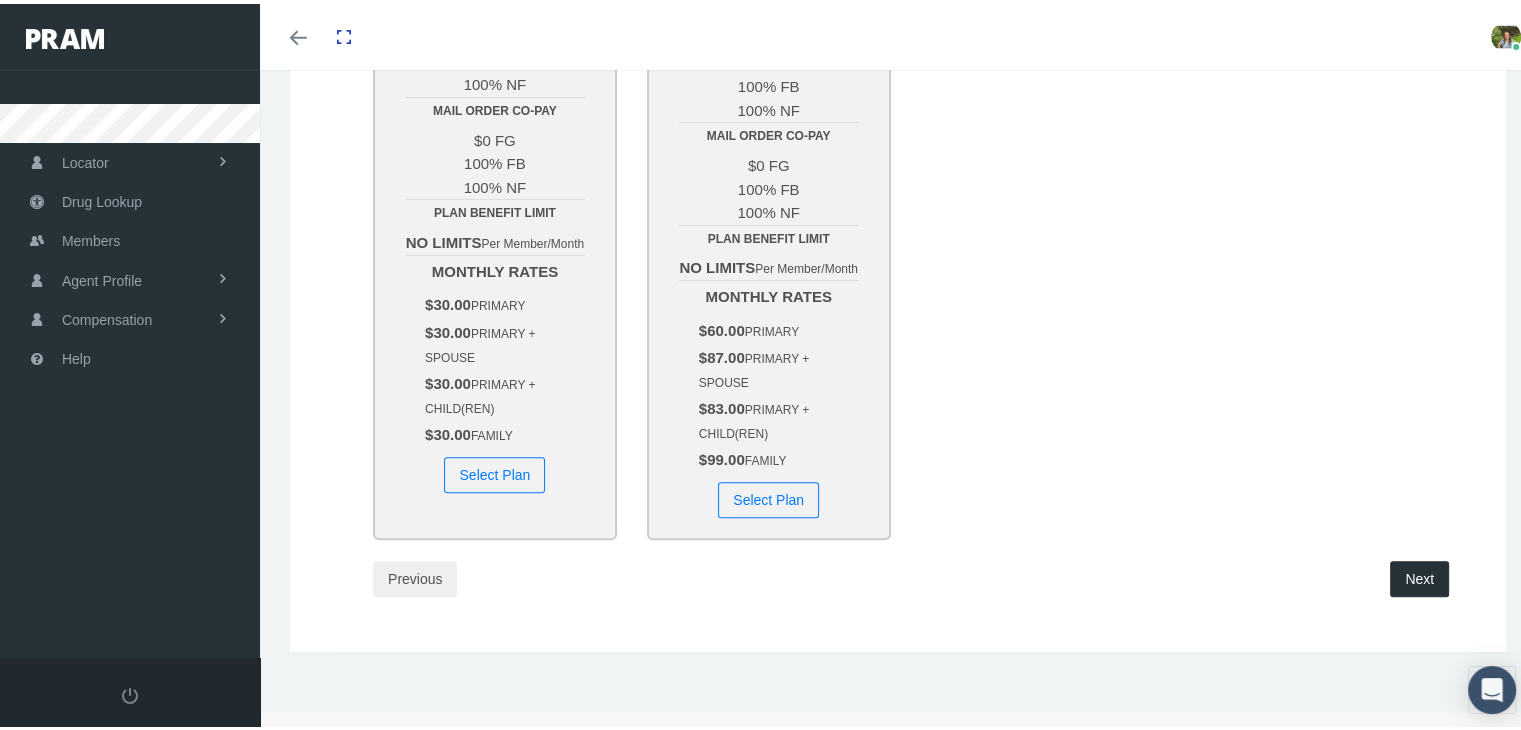 scroll, scrollTop: 0, scrollLeft: 0, axis: both 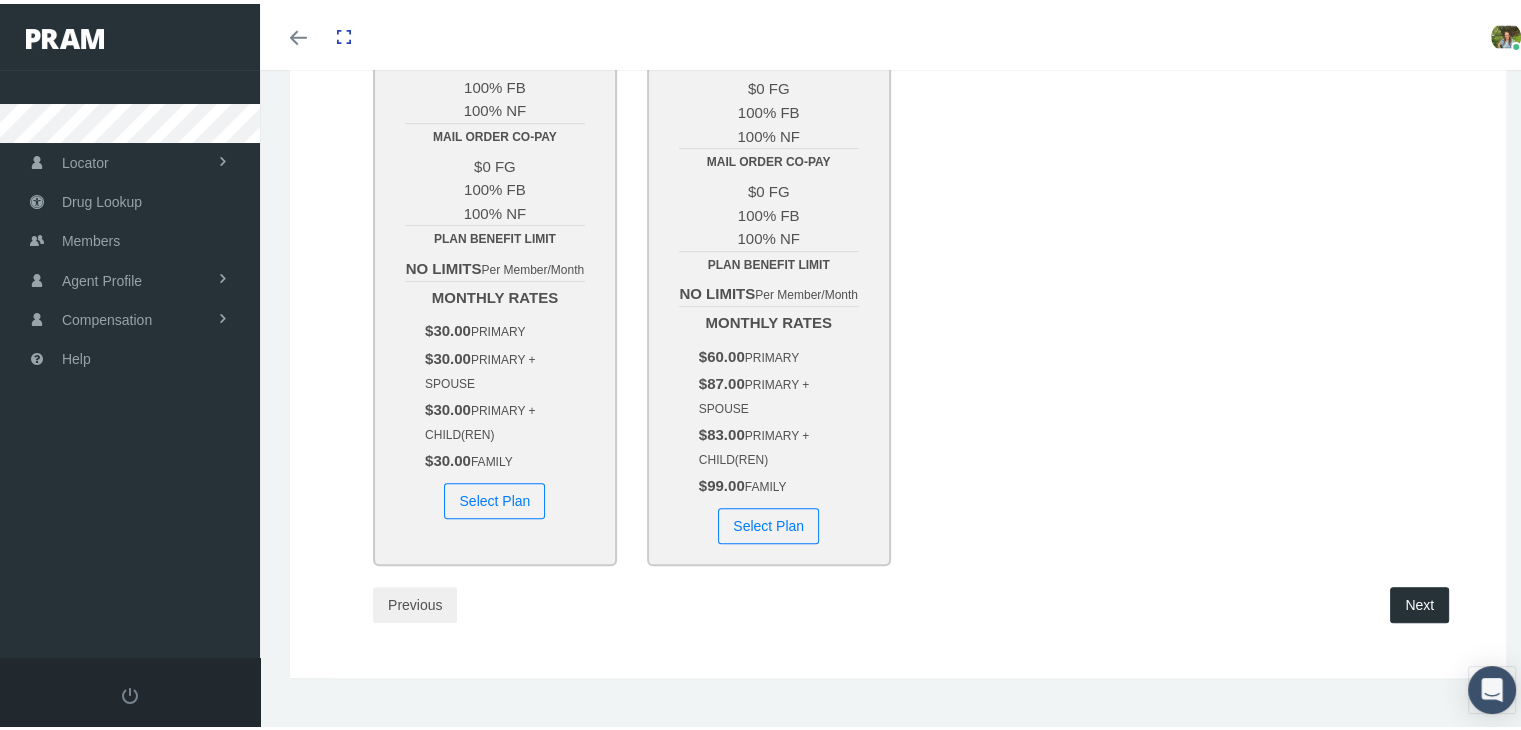 click on "Next" at bounding box center (1419, 601) 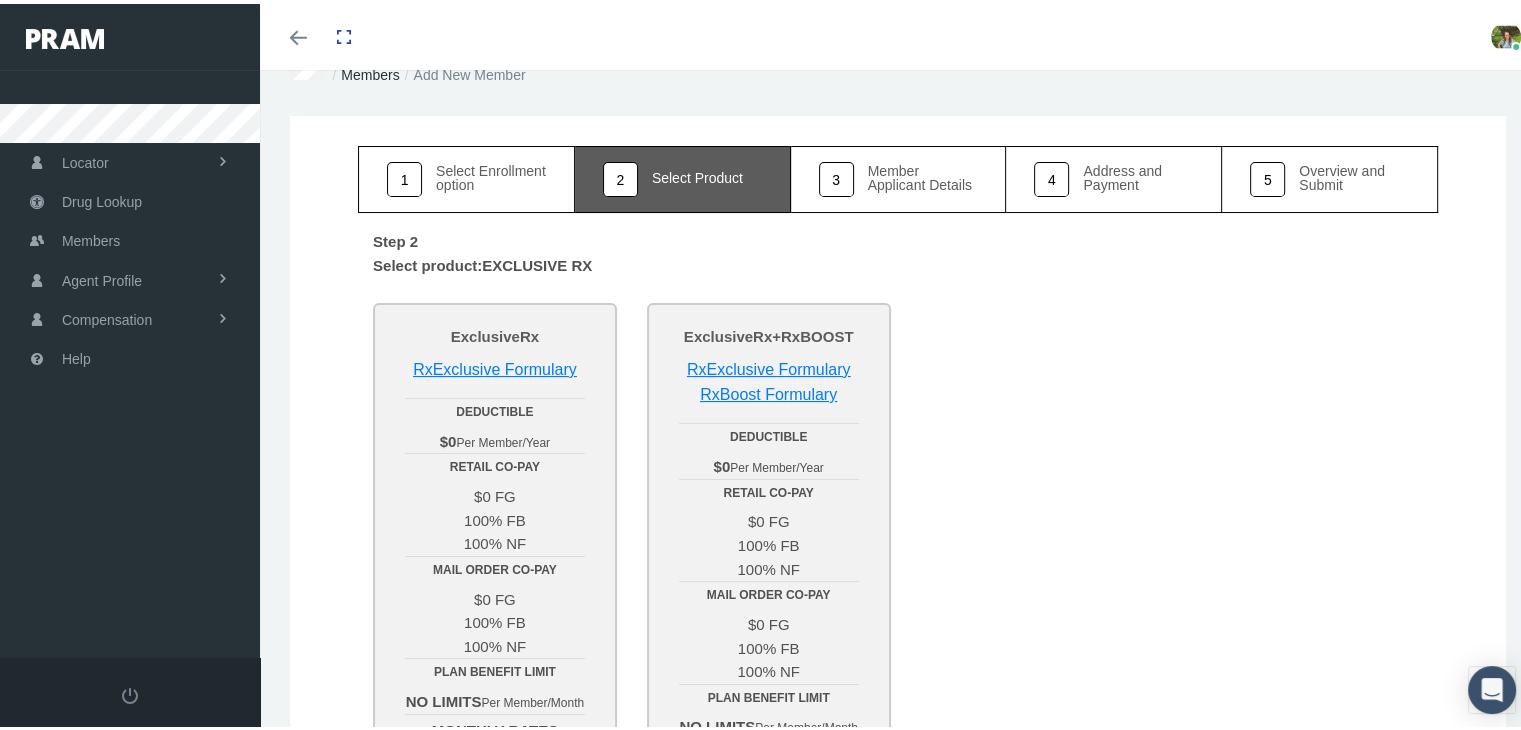 scroll, scrollTop: 68, scrollLeft: 0, axis: vertical 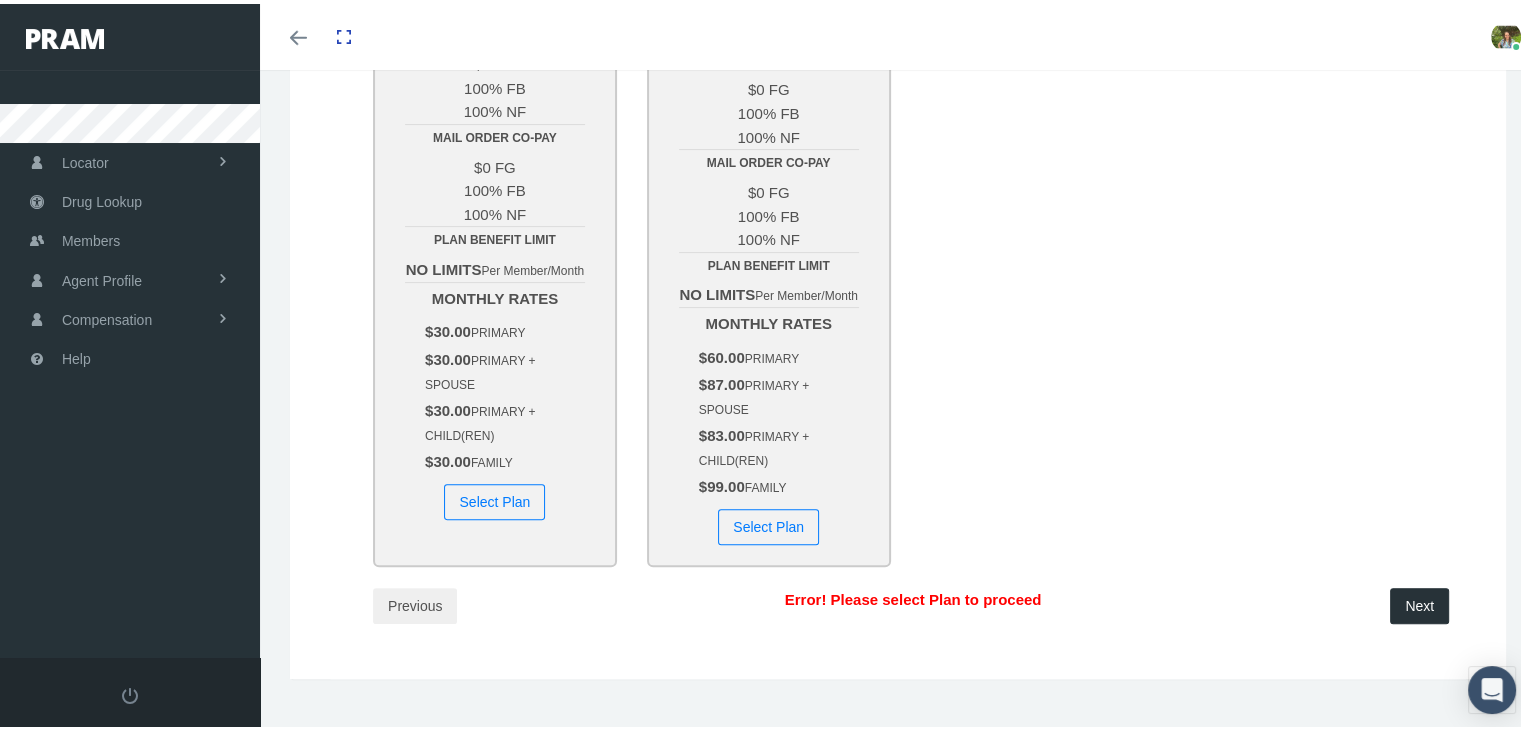 click on "Select Plan" at bounding box center [494, 498] 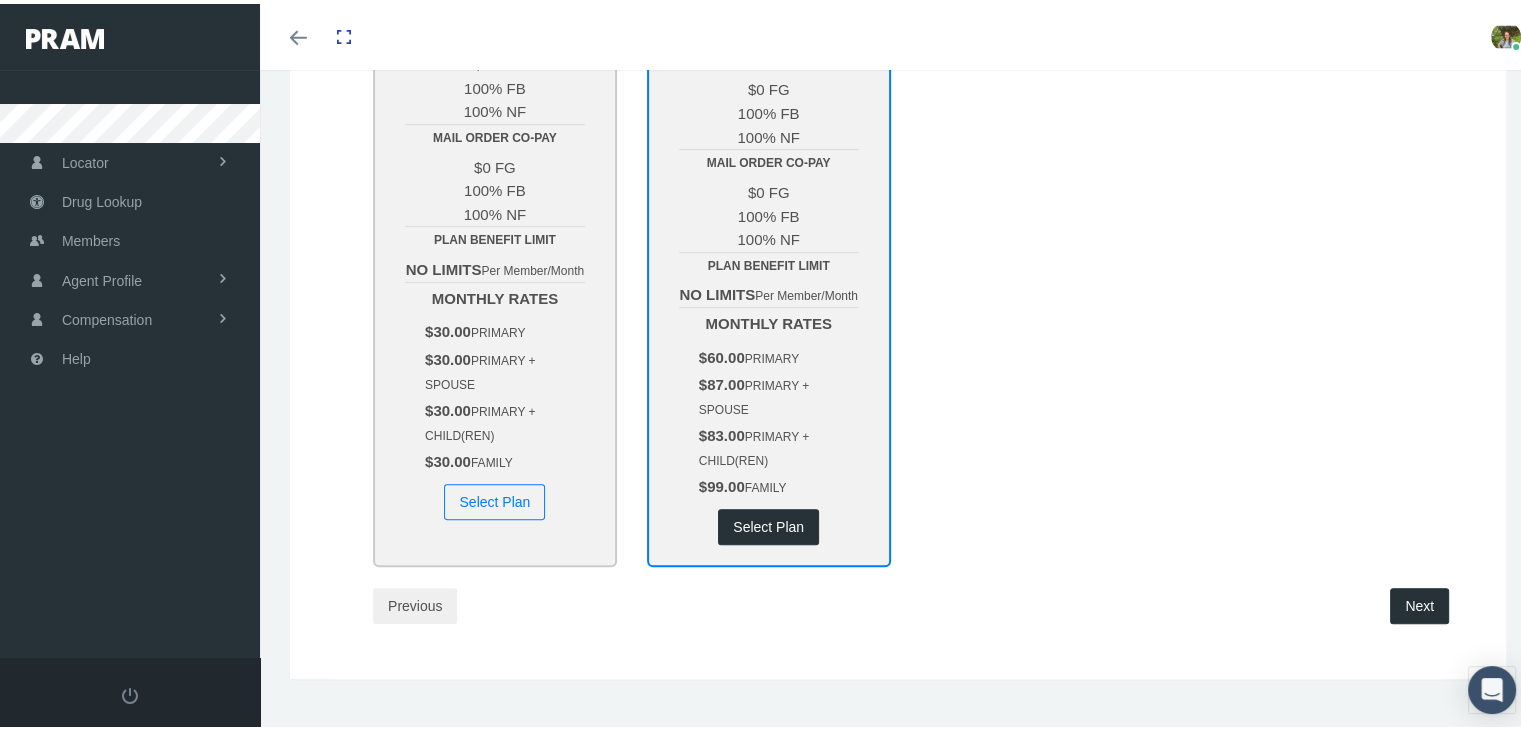 click on "Next" at bounding box center (1419, 602) 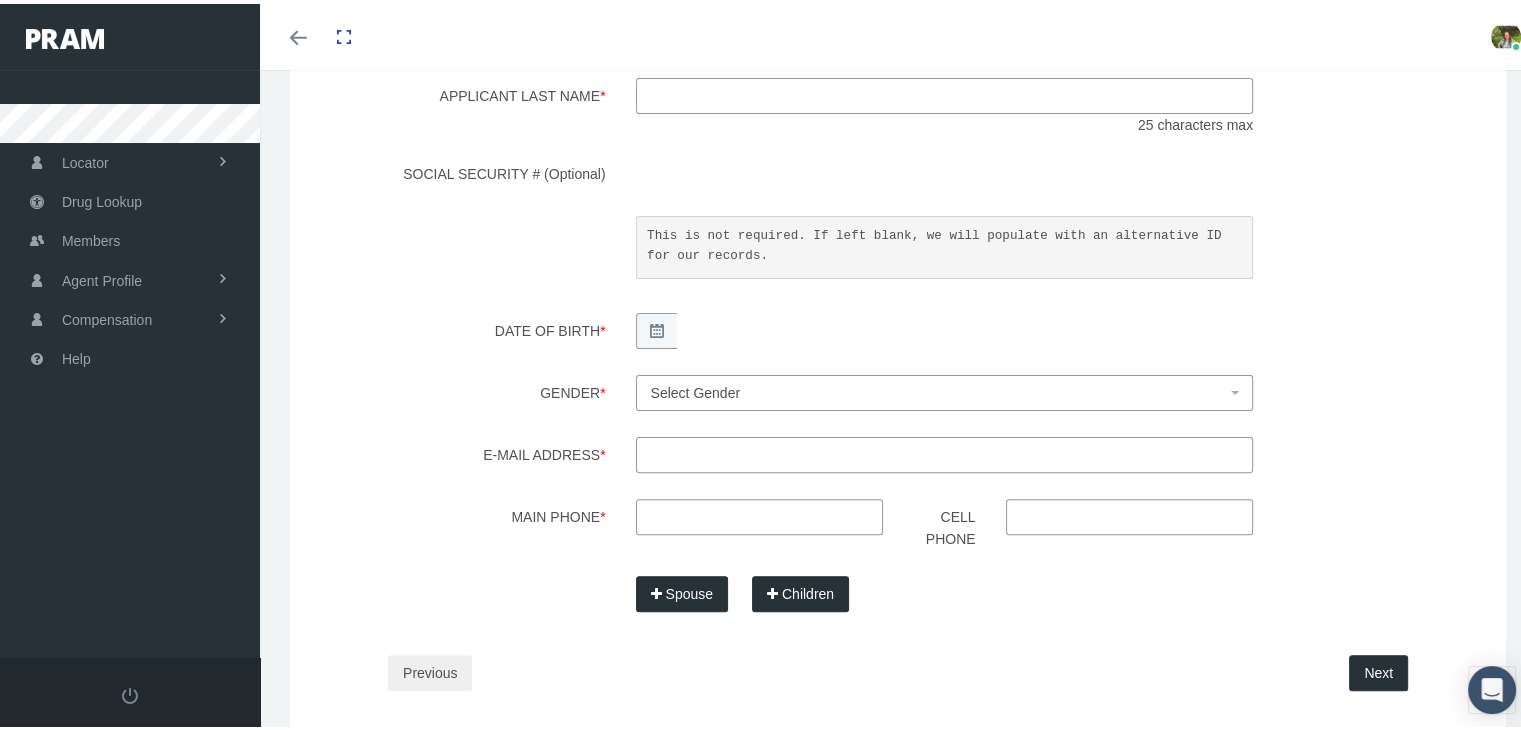 scroll, scrollTop: 0, scrollLeft: 0, axis: both 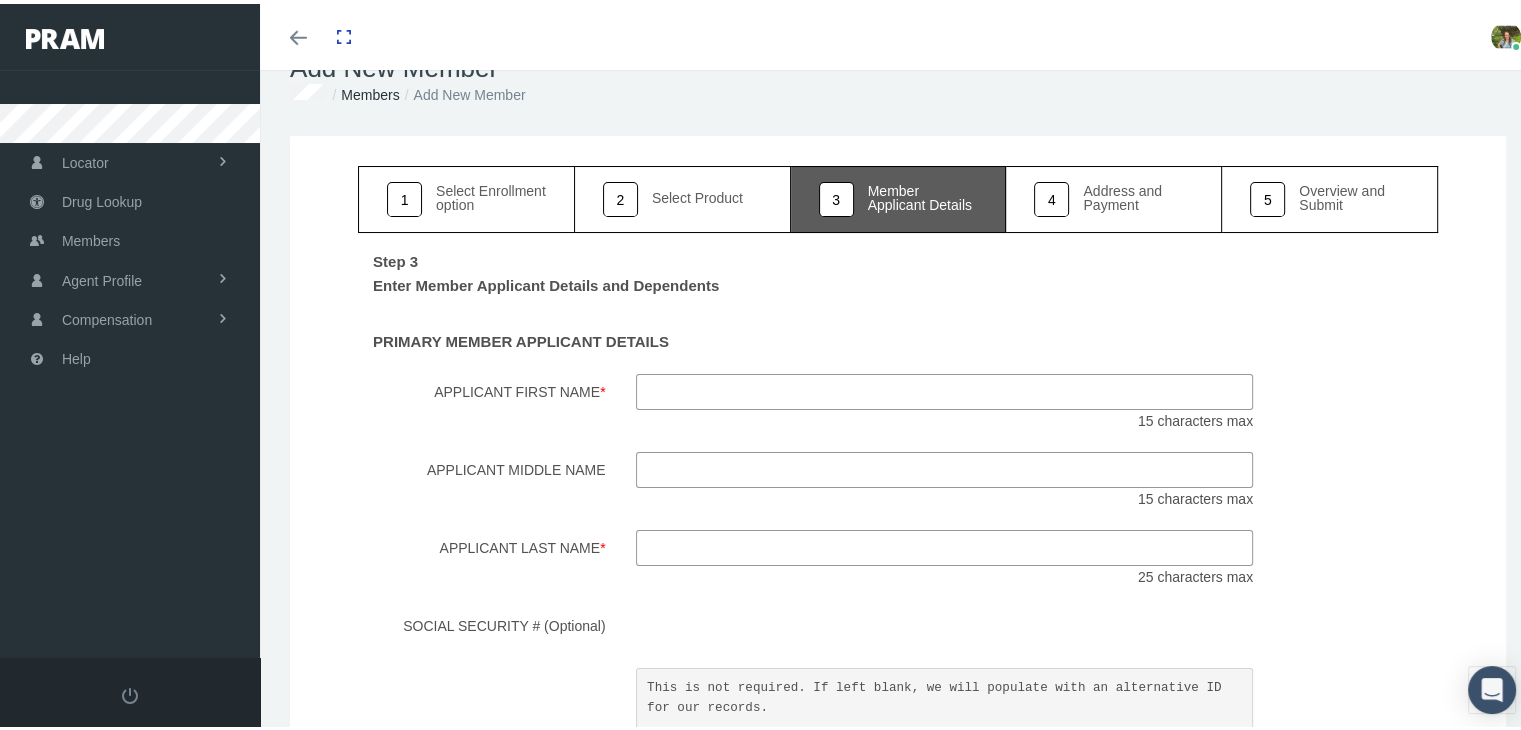 click on "Applicant First Name
*" at bounding box center (945, 388) 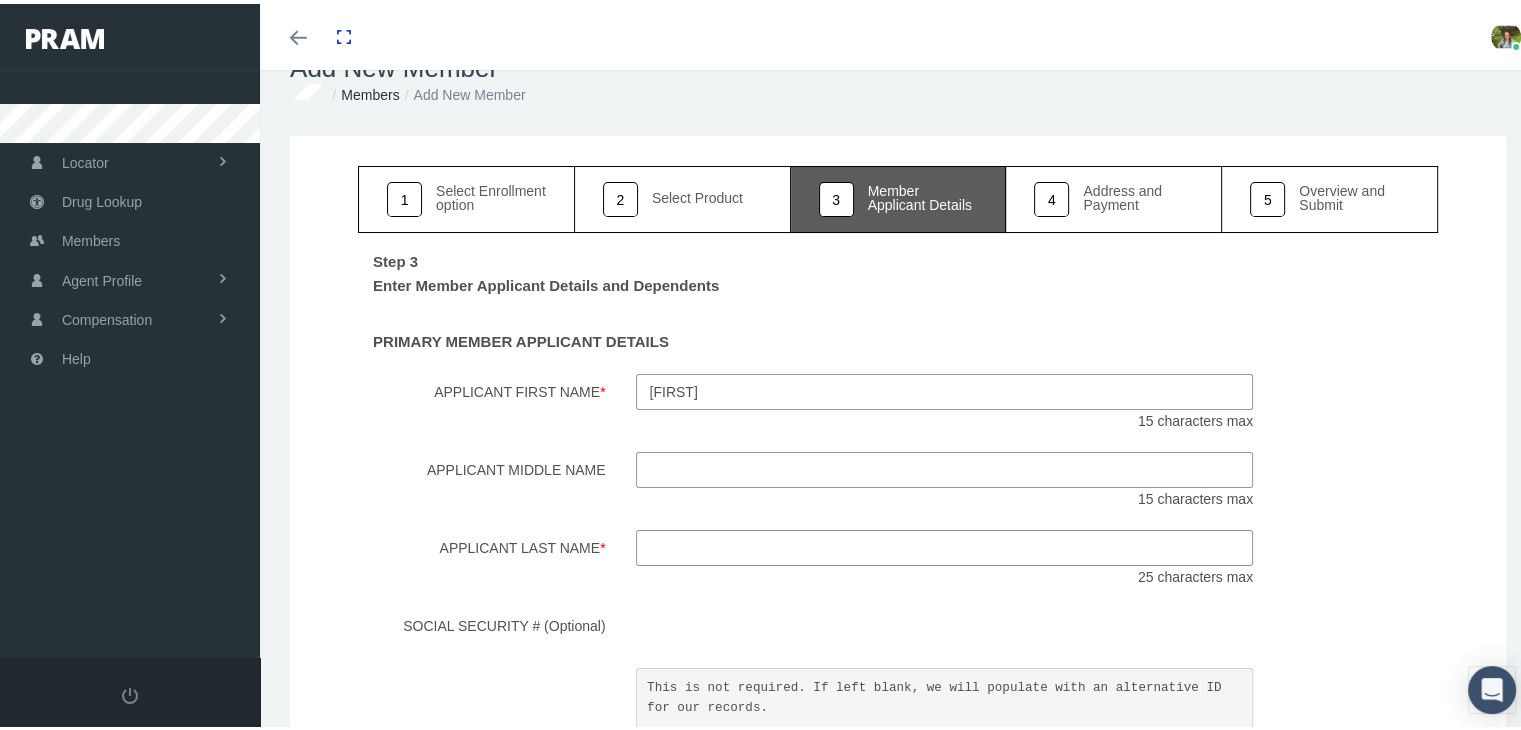 type on "Kate" 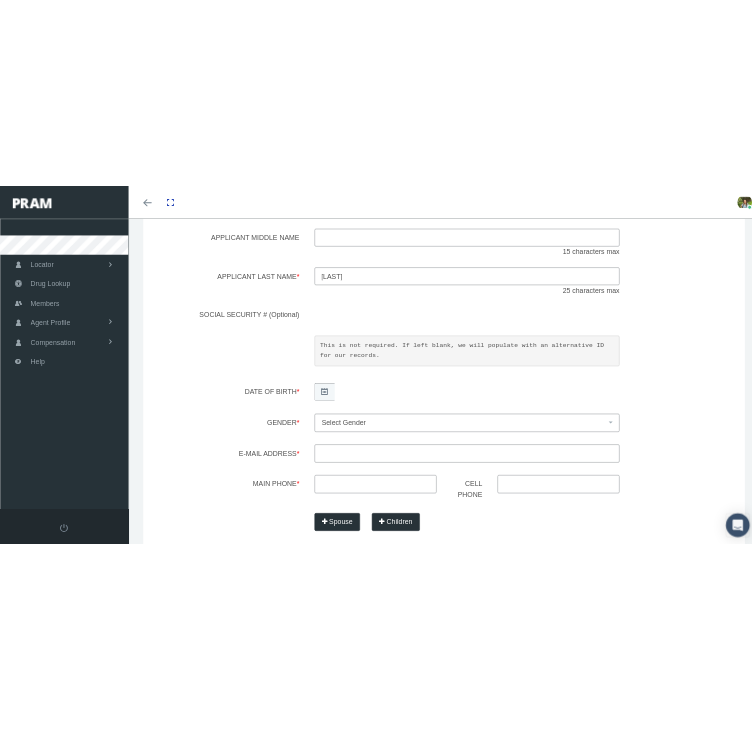 scroll, scrollTop: 410, scrollLeft: 0, axis: vertical 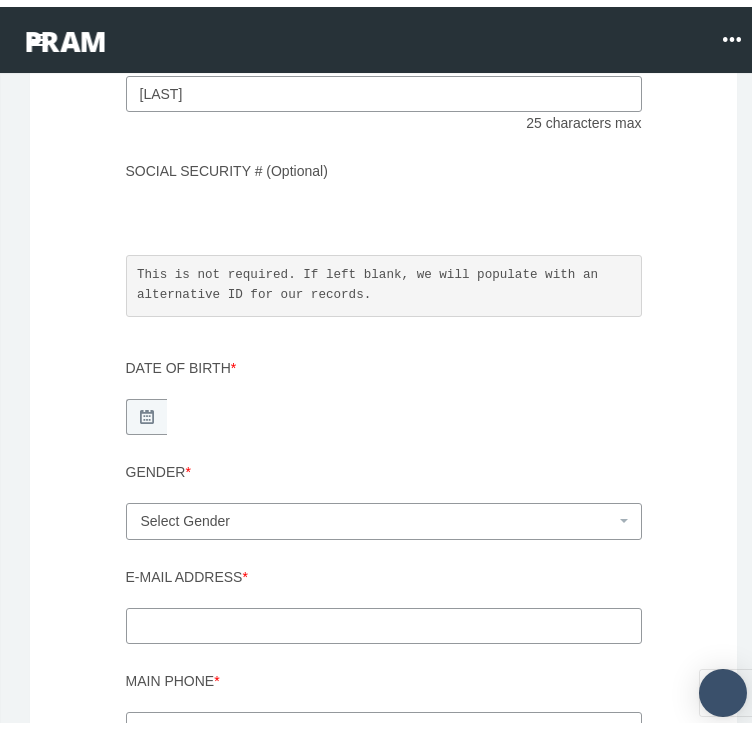 type on "Crawford" 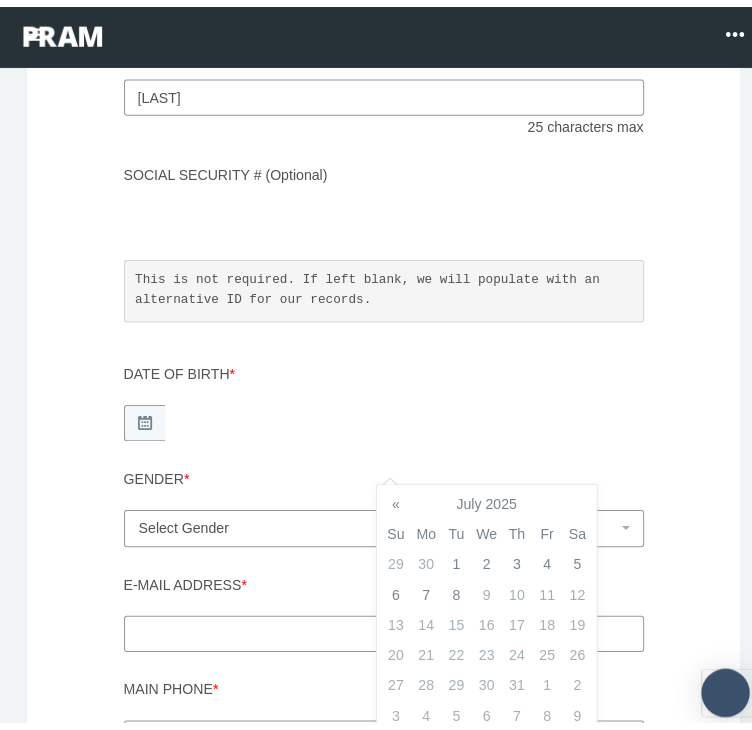 scroll, scrollTop: 737, scrollLeft: 0, axis: vertical 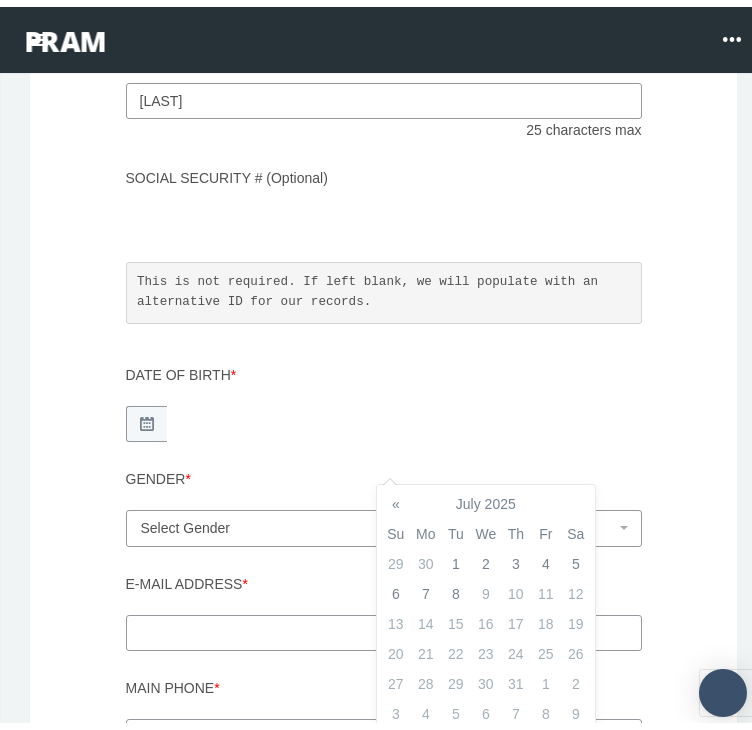 click on "July 2025" at bounding box center [486, 497] 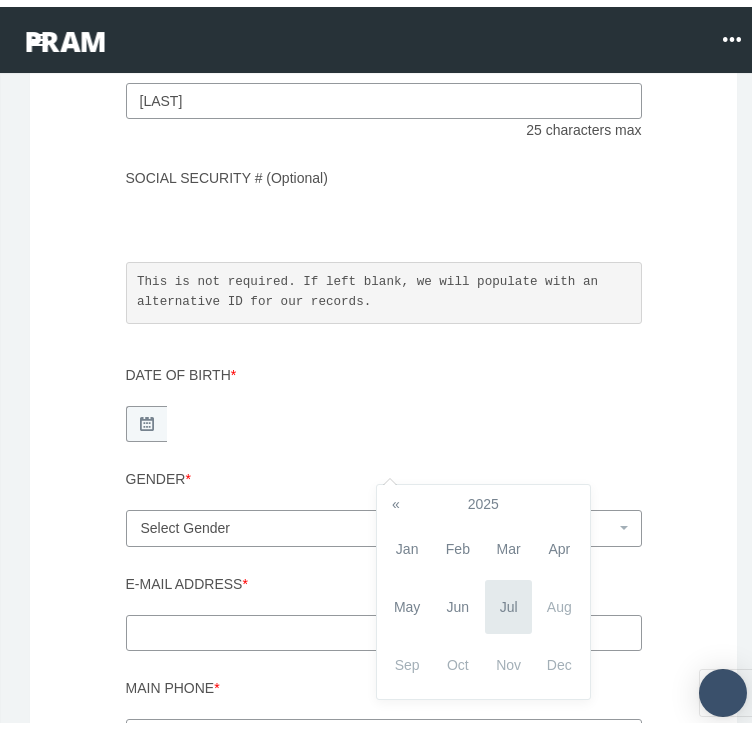 click on "Apr" at bounding box center (559, 542) 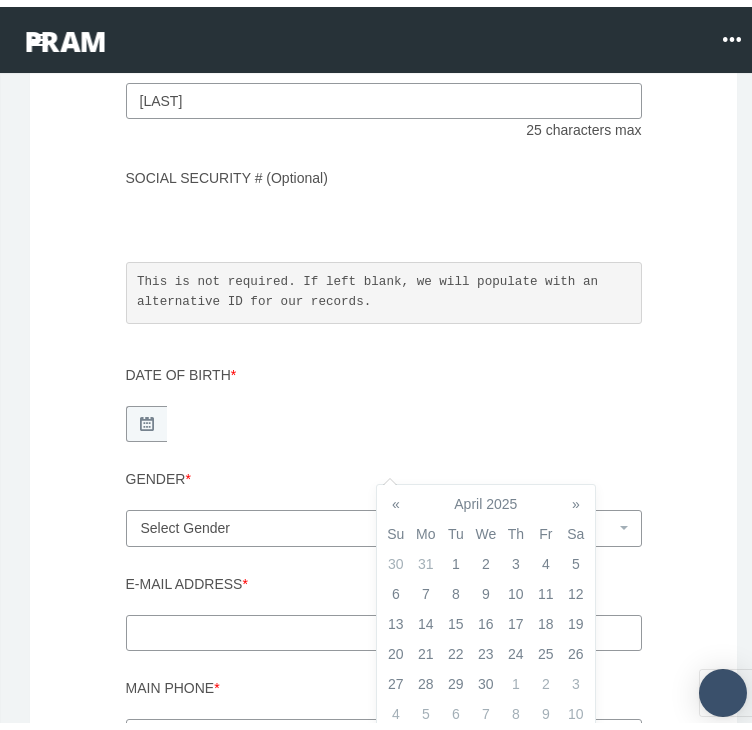 click on "20" at bounding box center (396, 557) 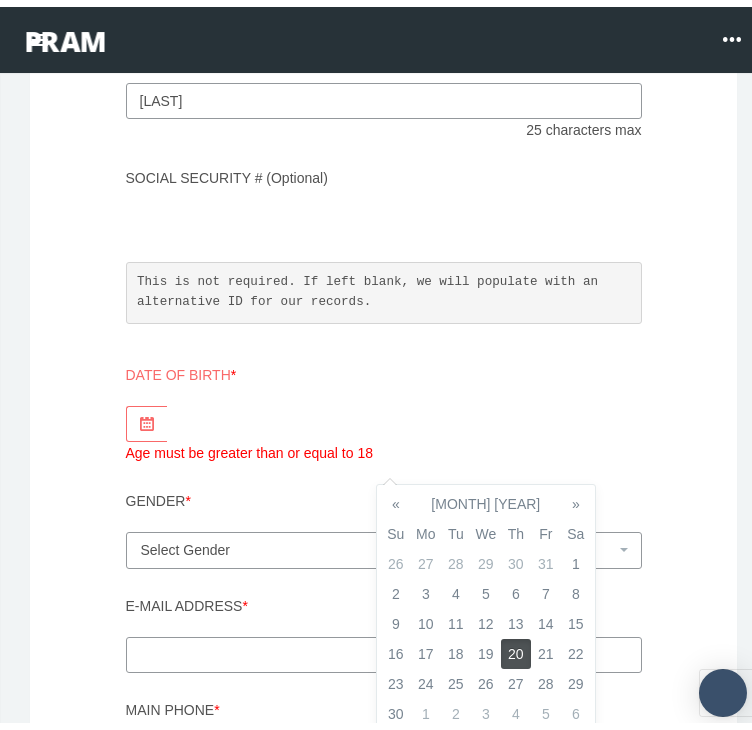 click on "20" at bounding box center [516, 647] 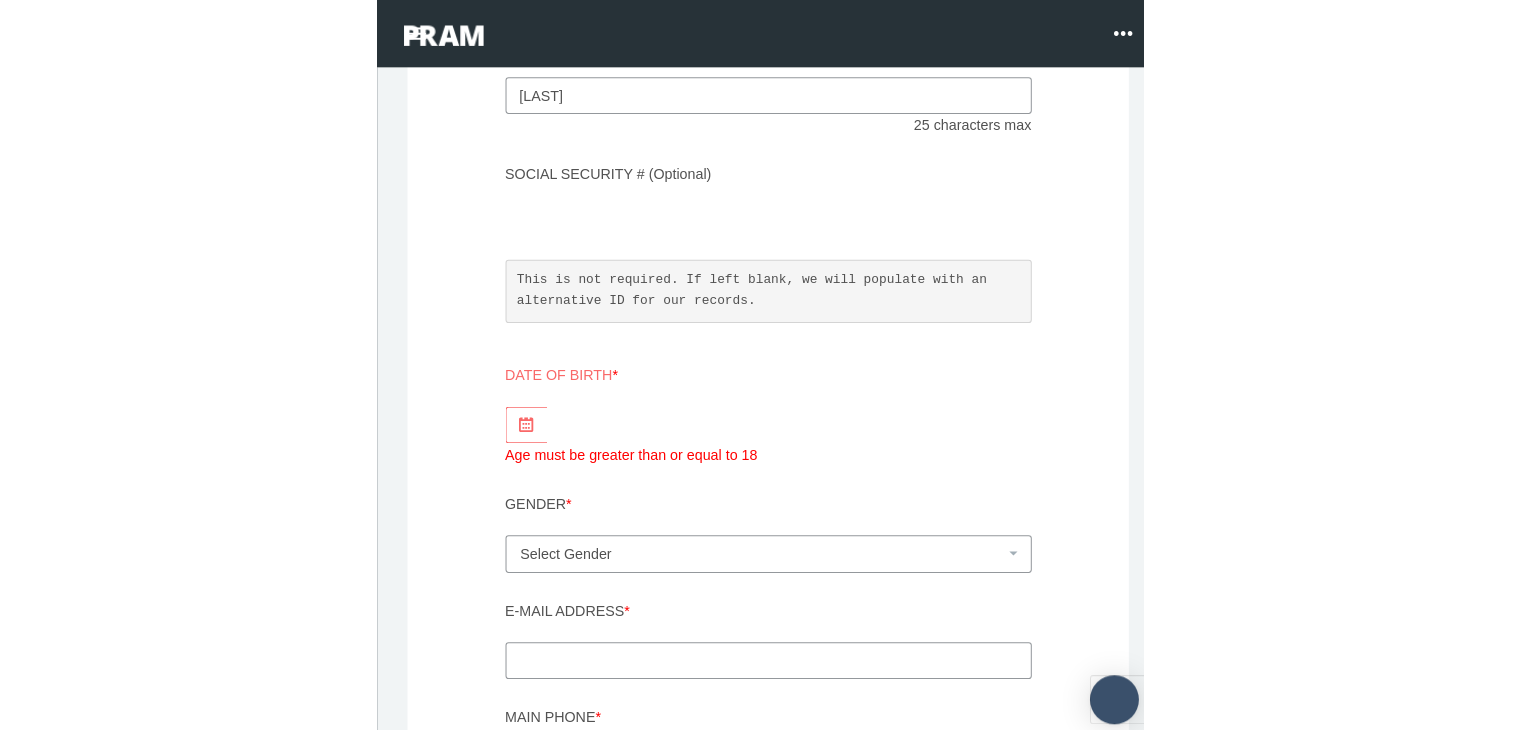 scroll, scrollTop: 607, scrollLeft: 0, axis: vertical 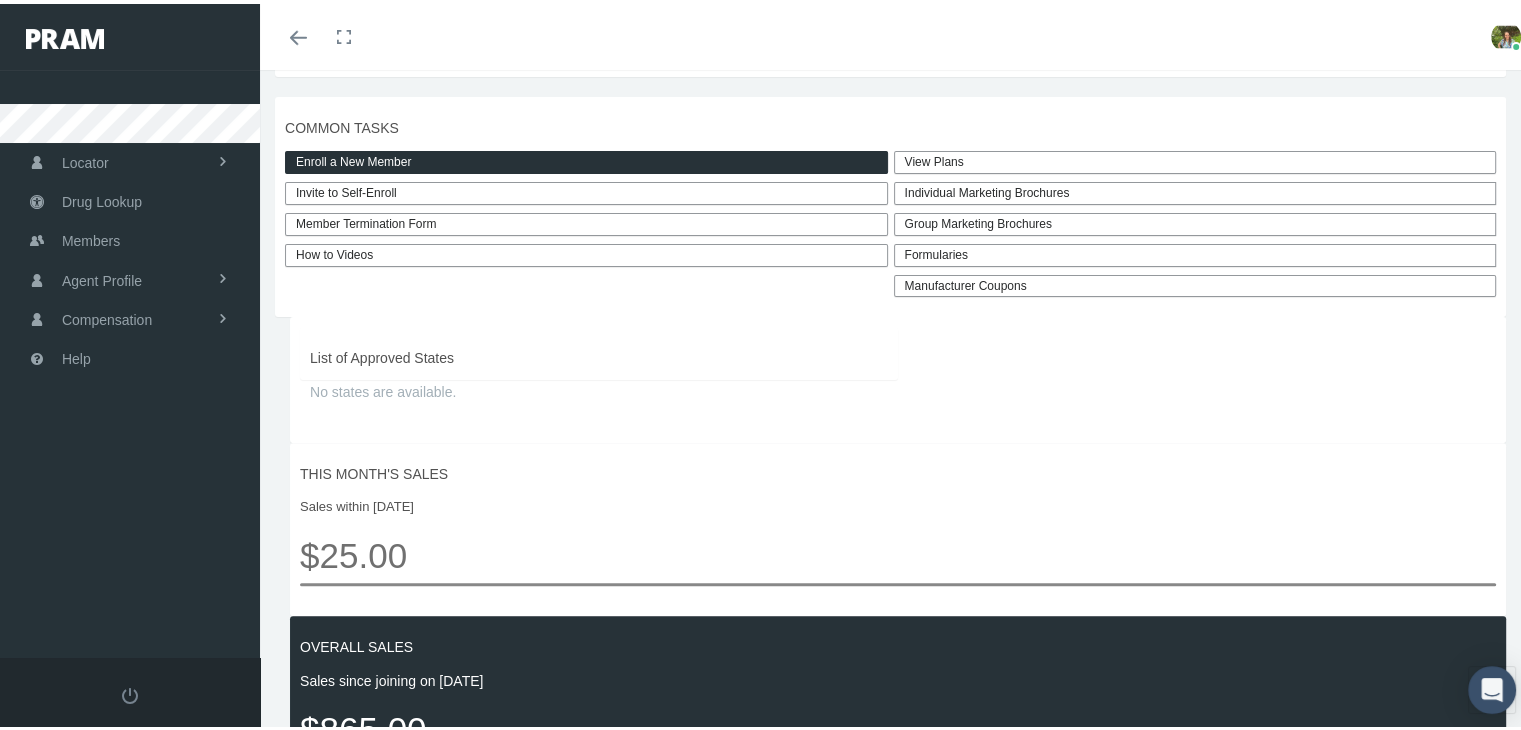 click on "View Plans" at bounding box center (1195, 158) 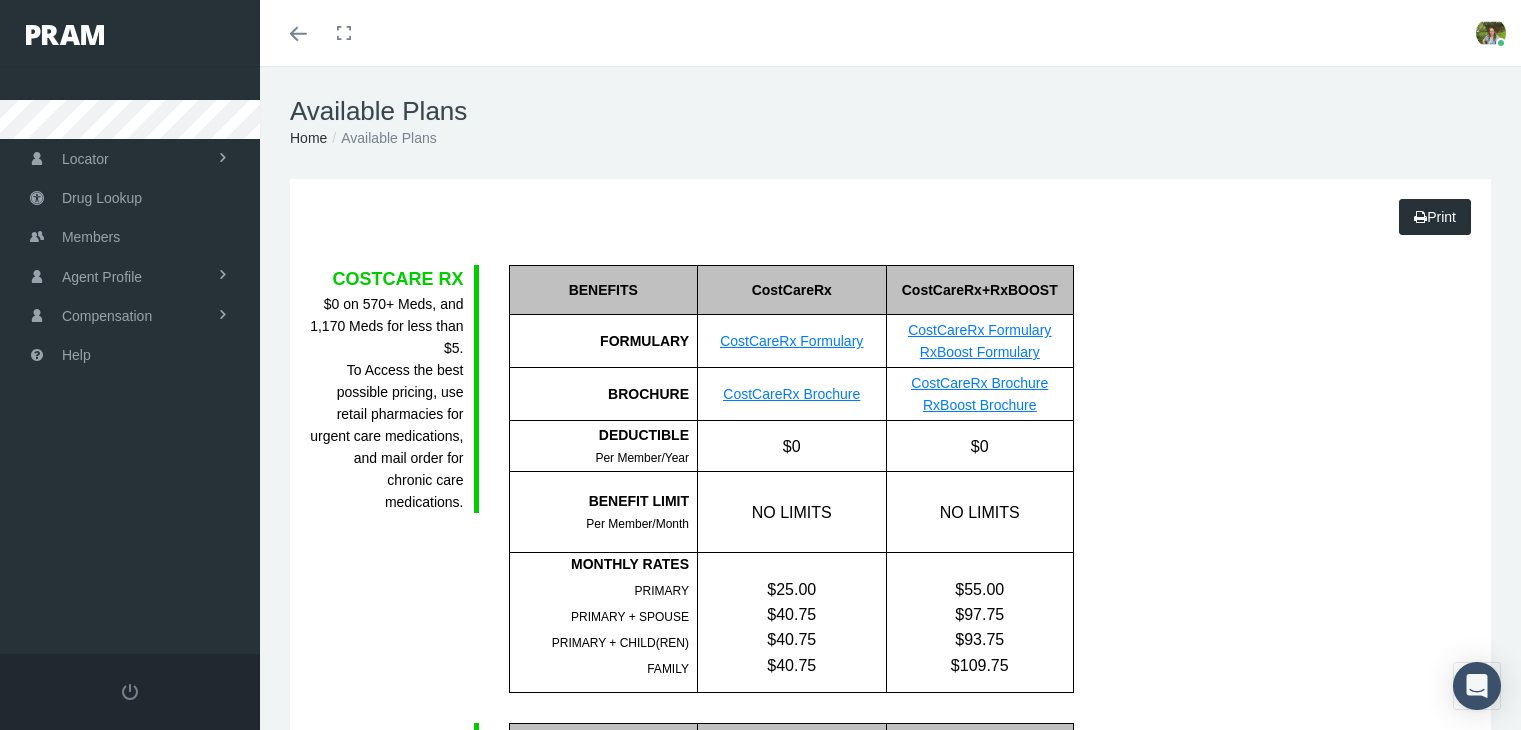 scroll, scrollTop: 0, scrollLeft: 0, axis: both 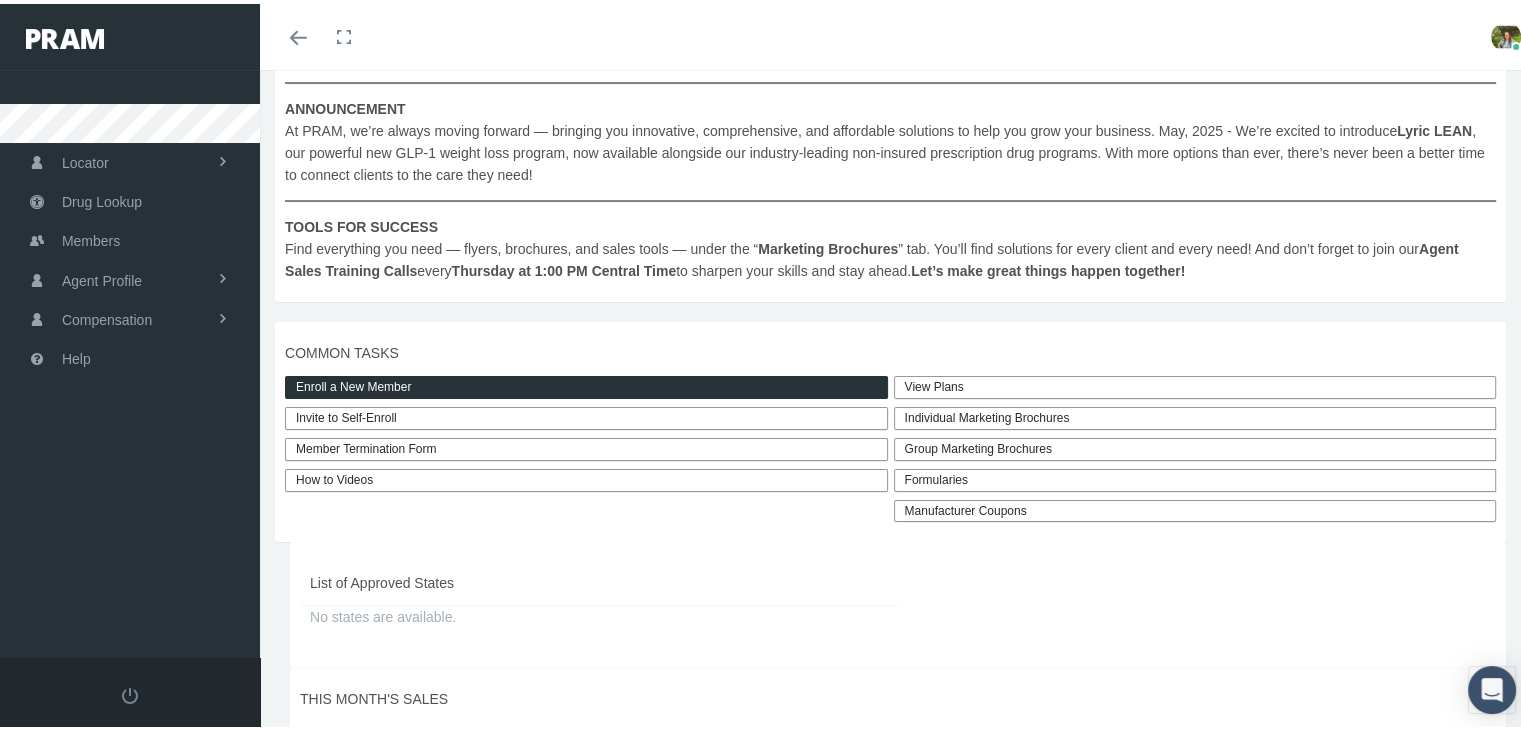 click on "Invite to Self-Enroll" at bounding box center [586, 414] 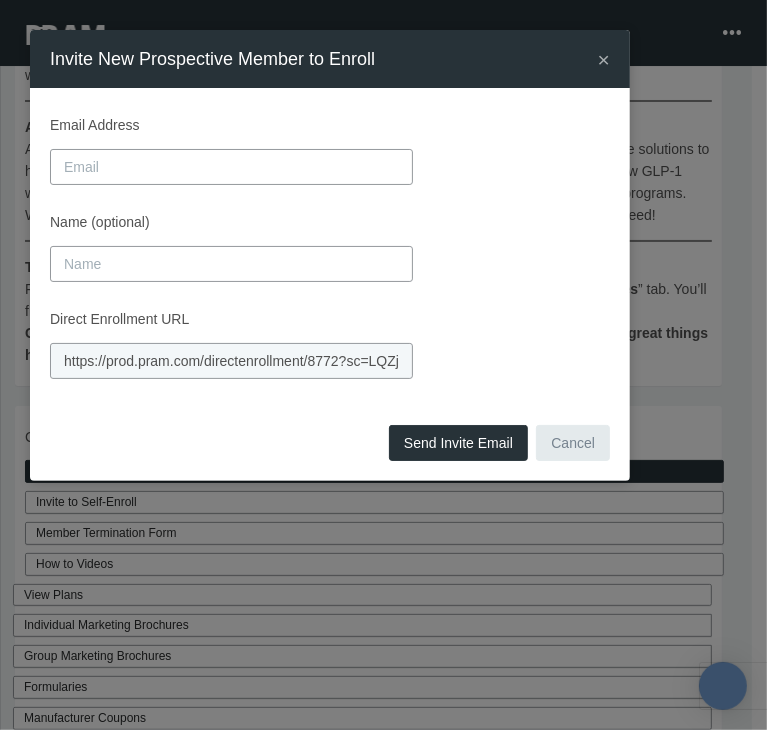 click on "Email Address" at bounding box center (231, 167) 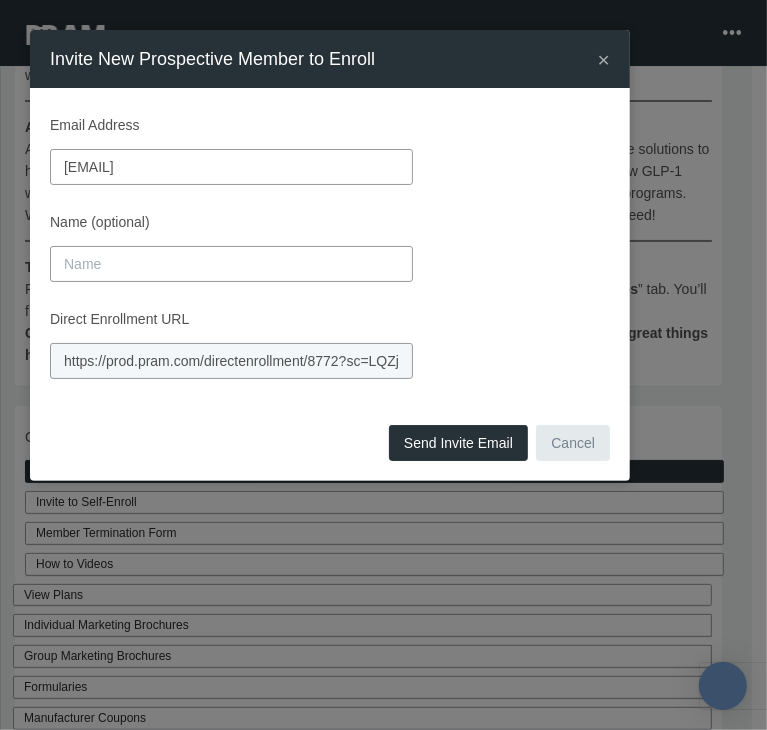type on "[EMAIL]" 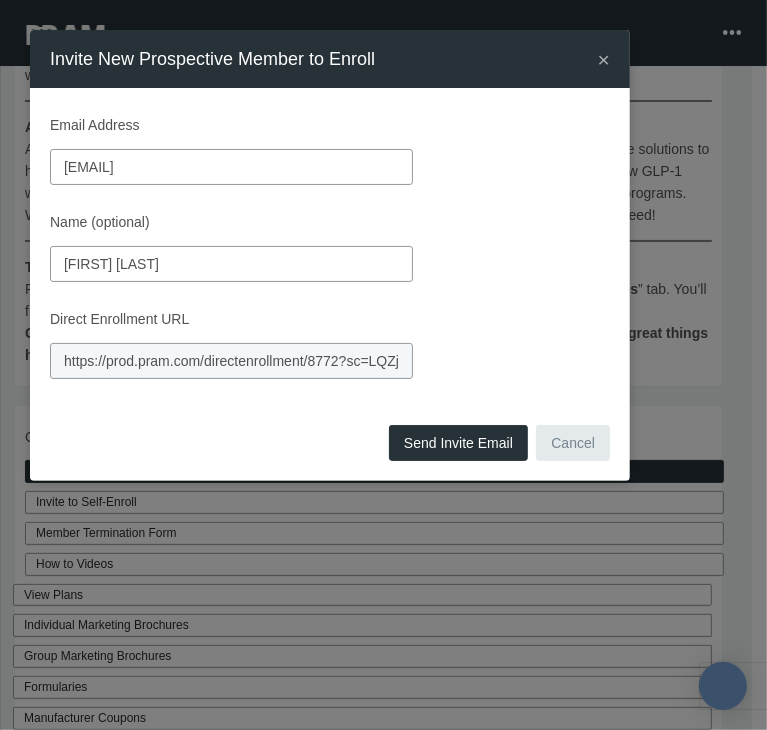 type on "[FIRST] [LAST]" 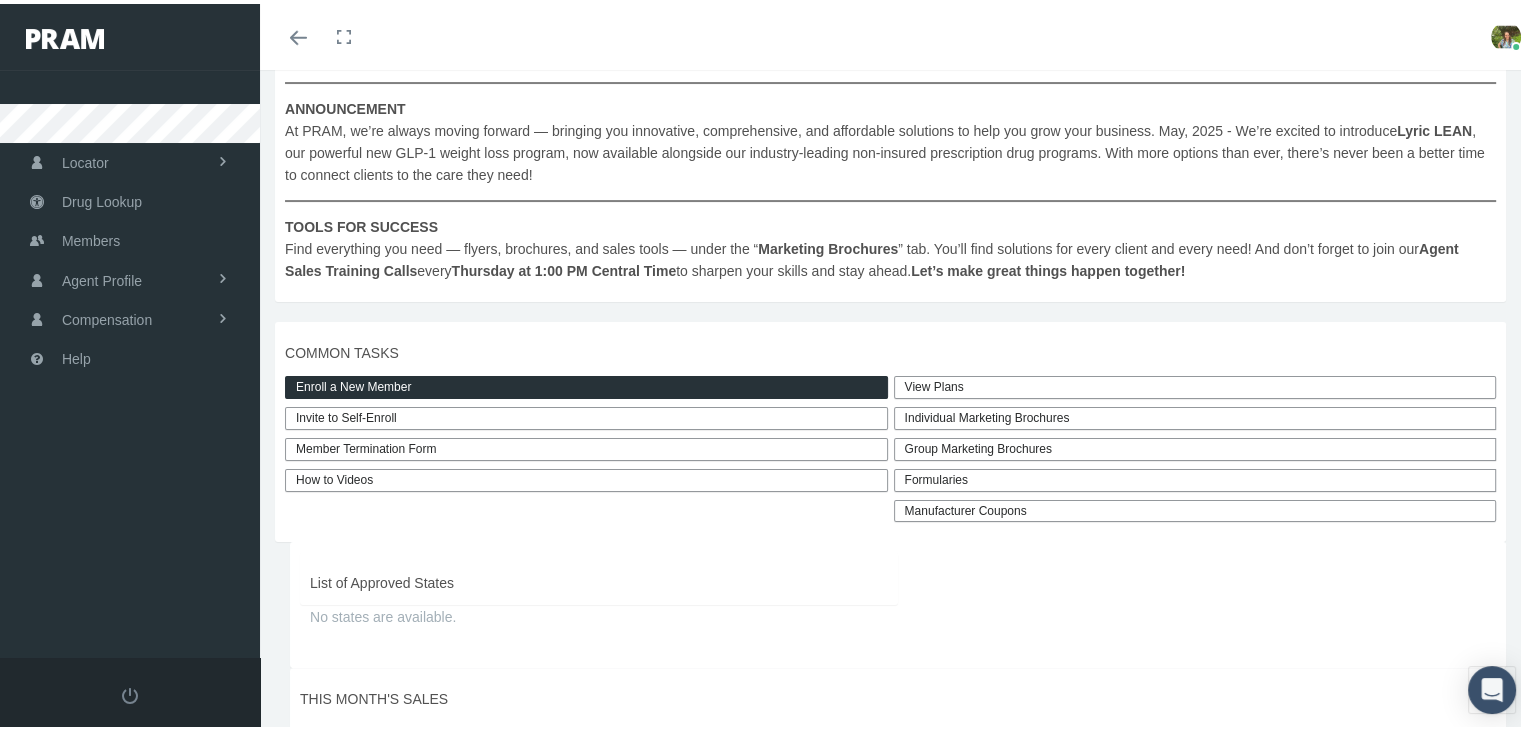 click on "View Plans" at bounding box center [1195, 383] 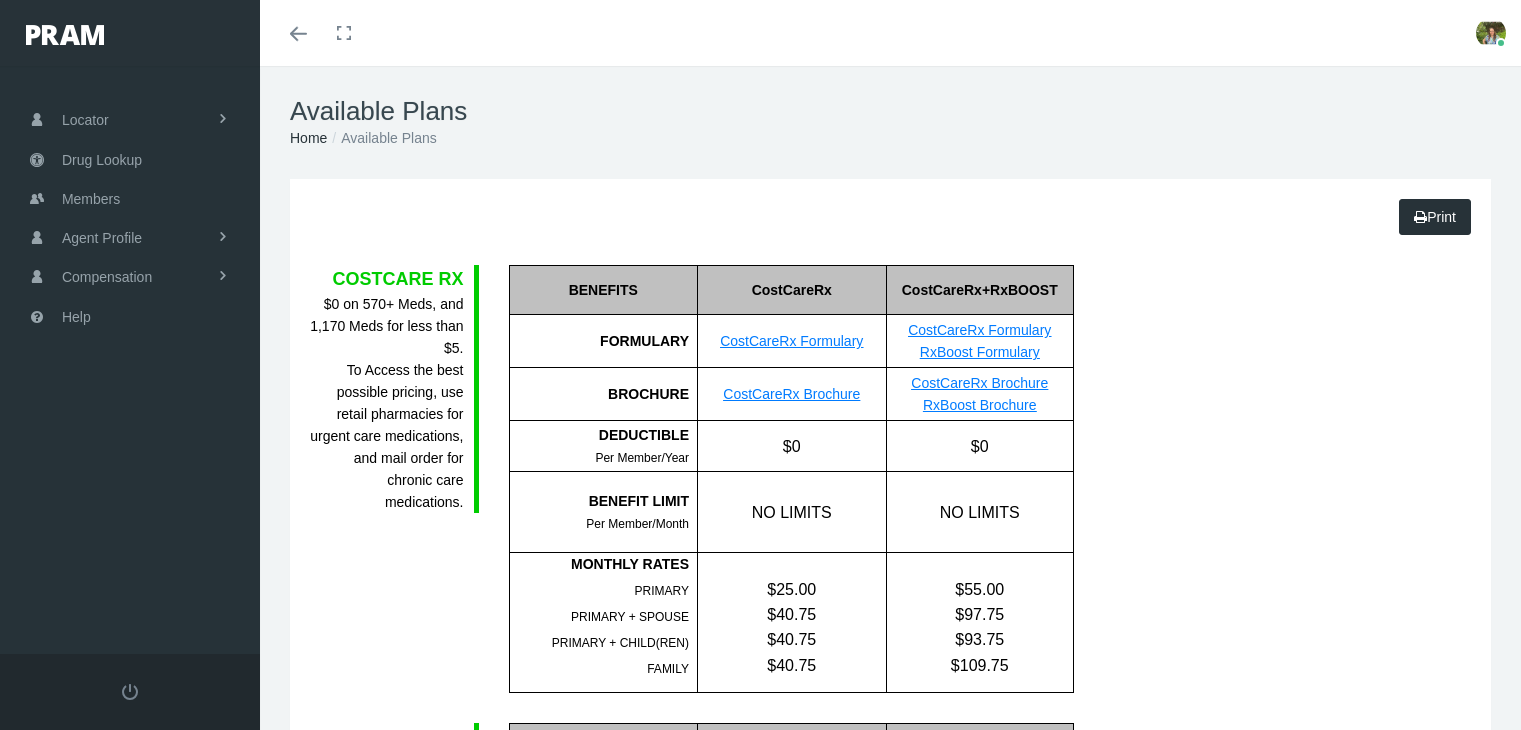 scroll, scrollTop: 0, scrollLeft: 0, axis: both 